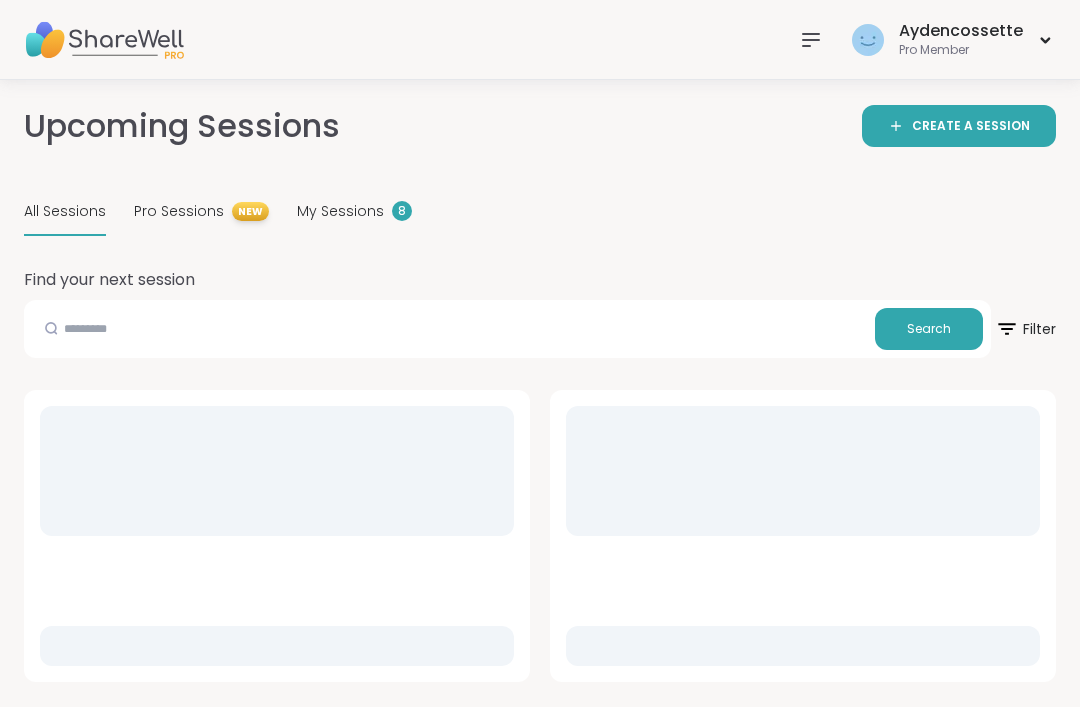 scroll, scrollTop: 0, scrollLeft: 0, axis: both 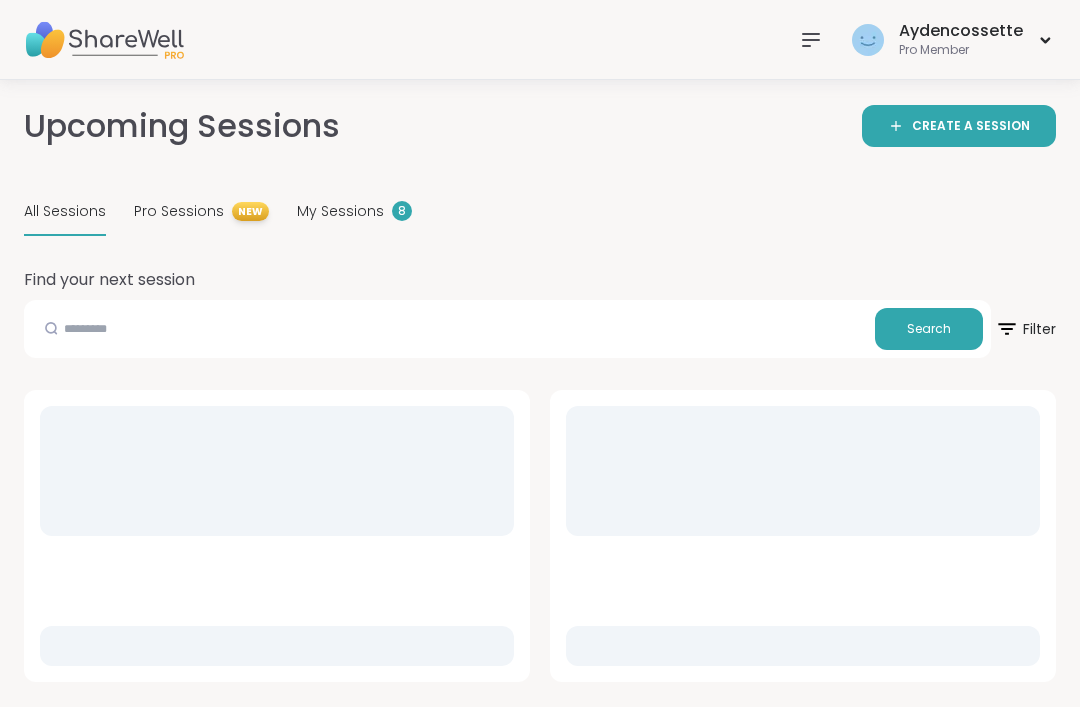 click on "[USERNAME] Pro Member" at bounding box center [923, 39] 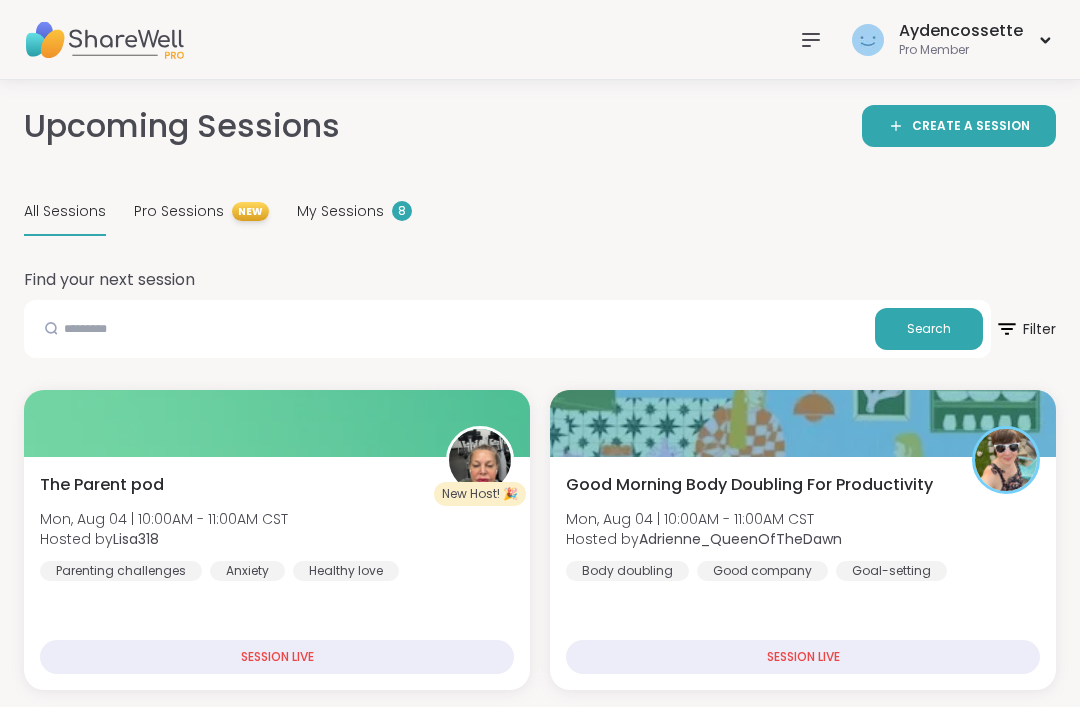 click 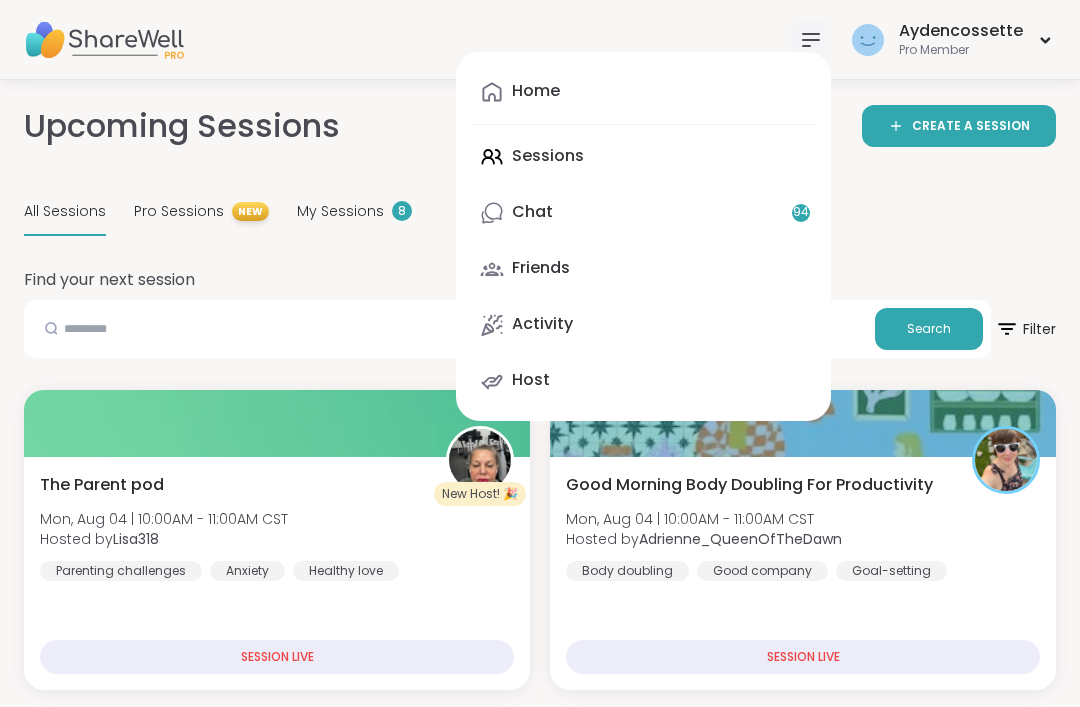 click on "Home Sessions Chat [NUMBER] Friends Activity Host" at bounding box center (643, 236) 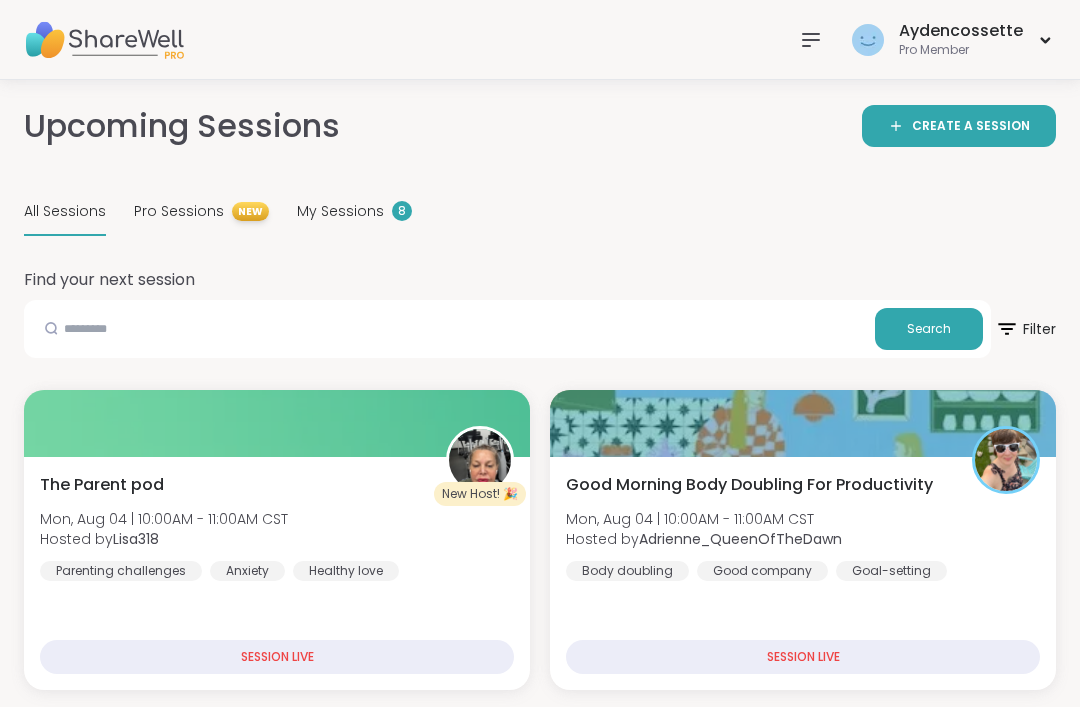 click 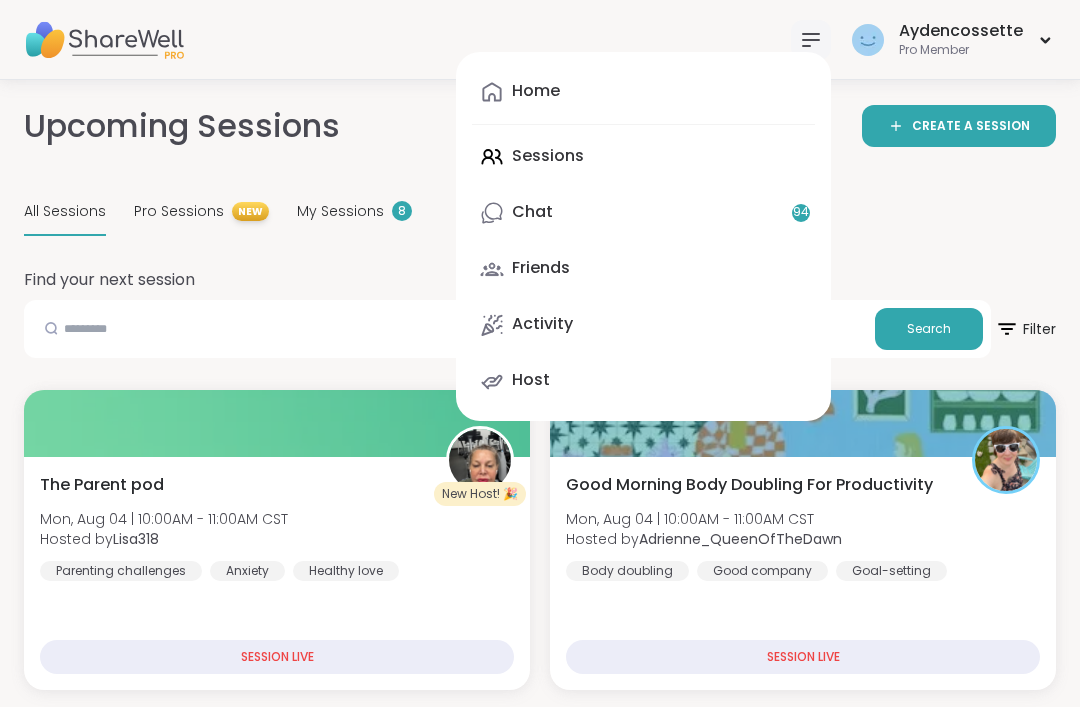 click on "Home Sessions Chat [NUMBER] Friends Activity Host" at bounding box center [643, 236] 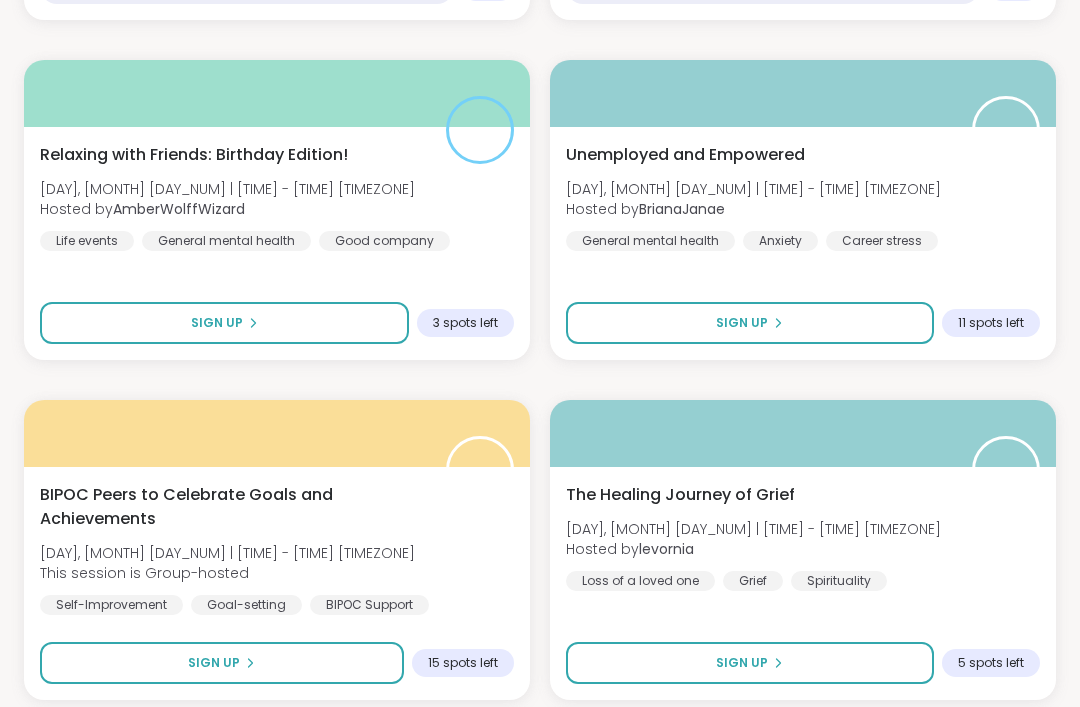 scroll, scrollTop: 2710, scrollLeft: 0, axis: vertical 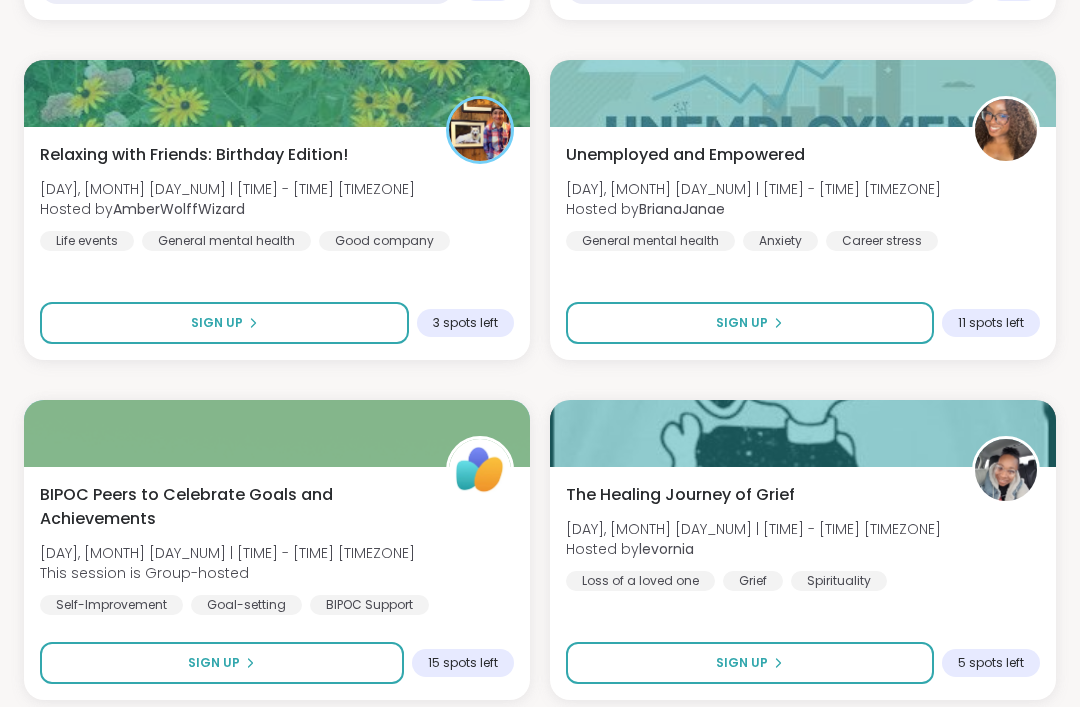 click on "Sign Up" at bounding box center (224, 323) 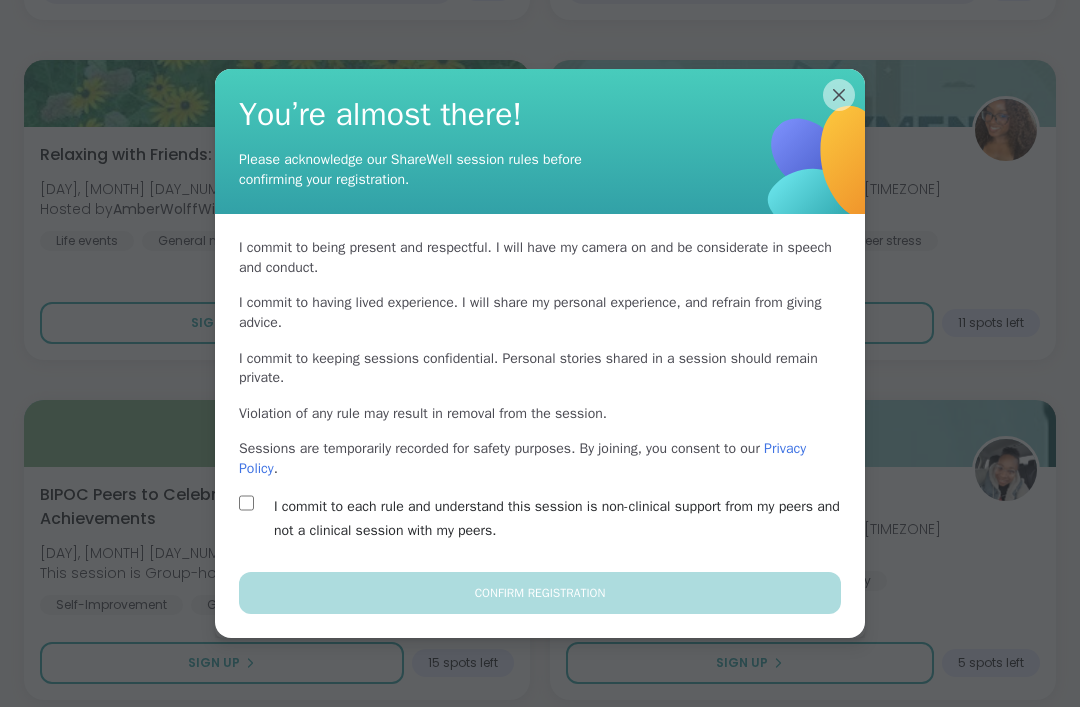 click on "I commit to each rule and understand this session is non-clinical support from my peers and not a clinical session with my peers." at bounding box center (563, 519) 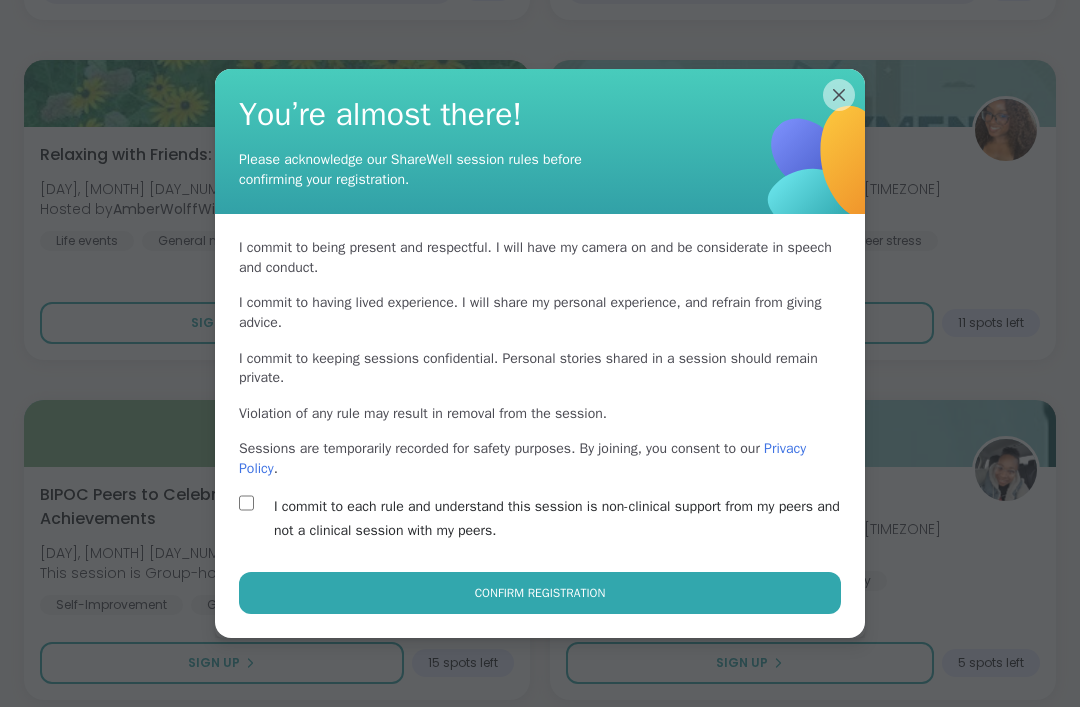 click on "I commit to each rule and understand this session is non-clinical support from my peers and not a clinical session with my peers." at bounding box center [563, 519] 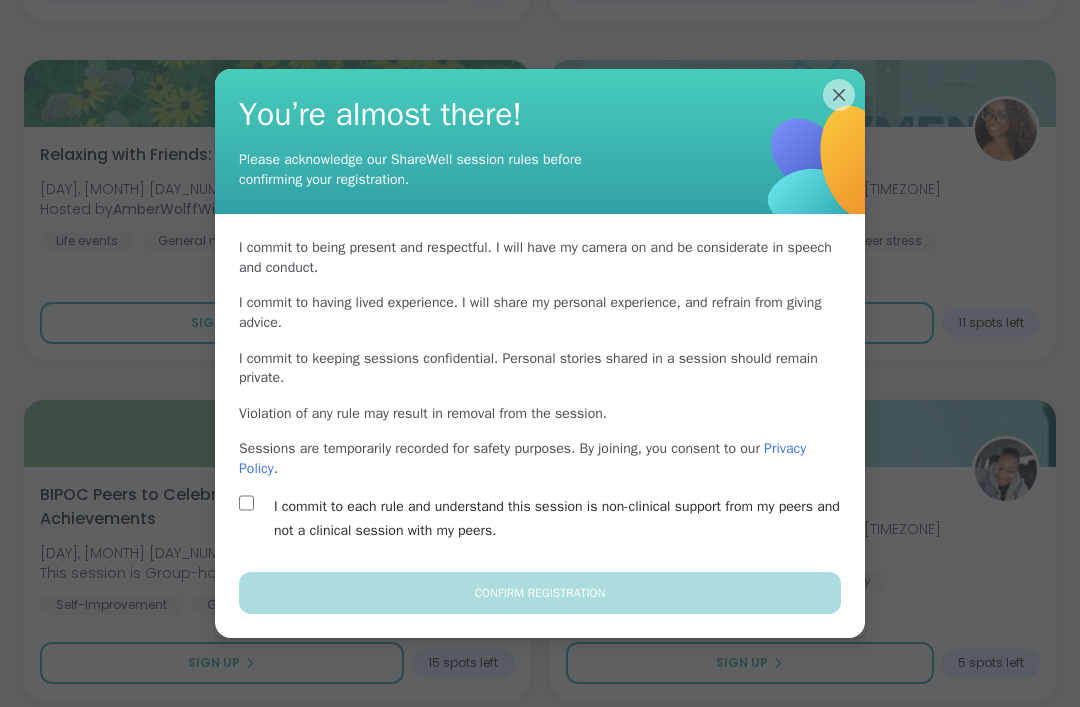 click on "I commit to each rule and understand this session is non-clinical support from my peers and not a clinical session with my peers." at bounding box center [563, 519] 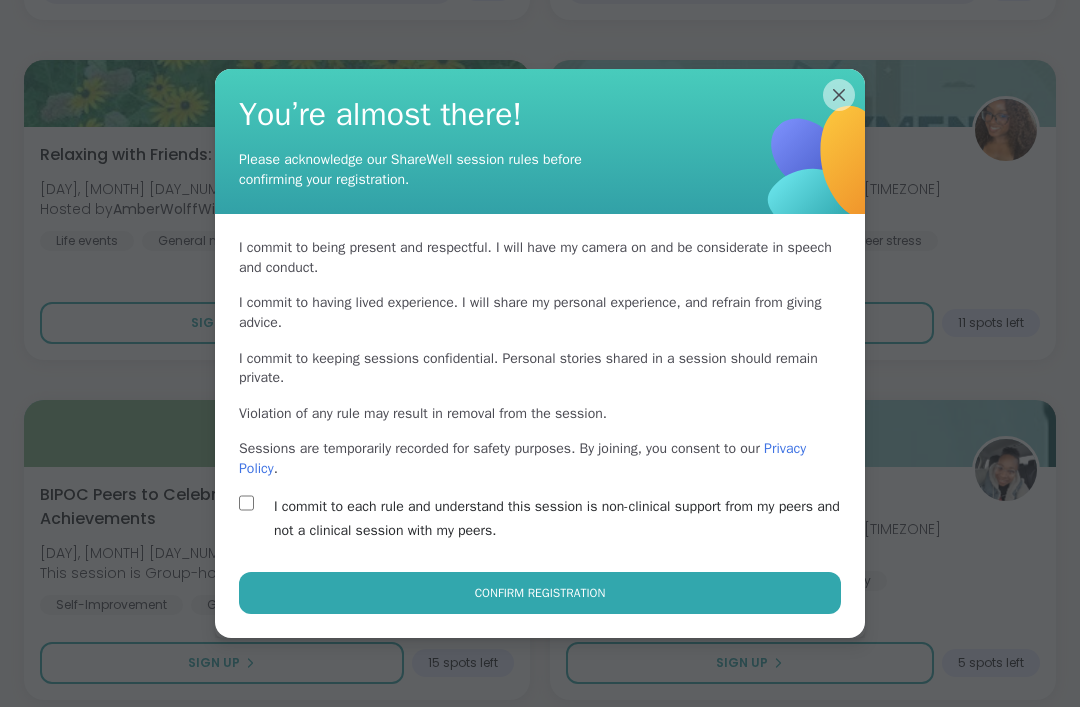 click on "I commit to each rule and understand this session is non-clinical support from my peers and not a clinical session with my peers." at bounding box center [563, 519] 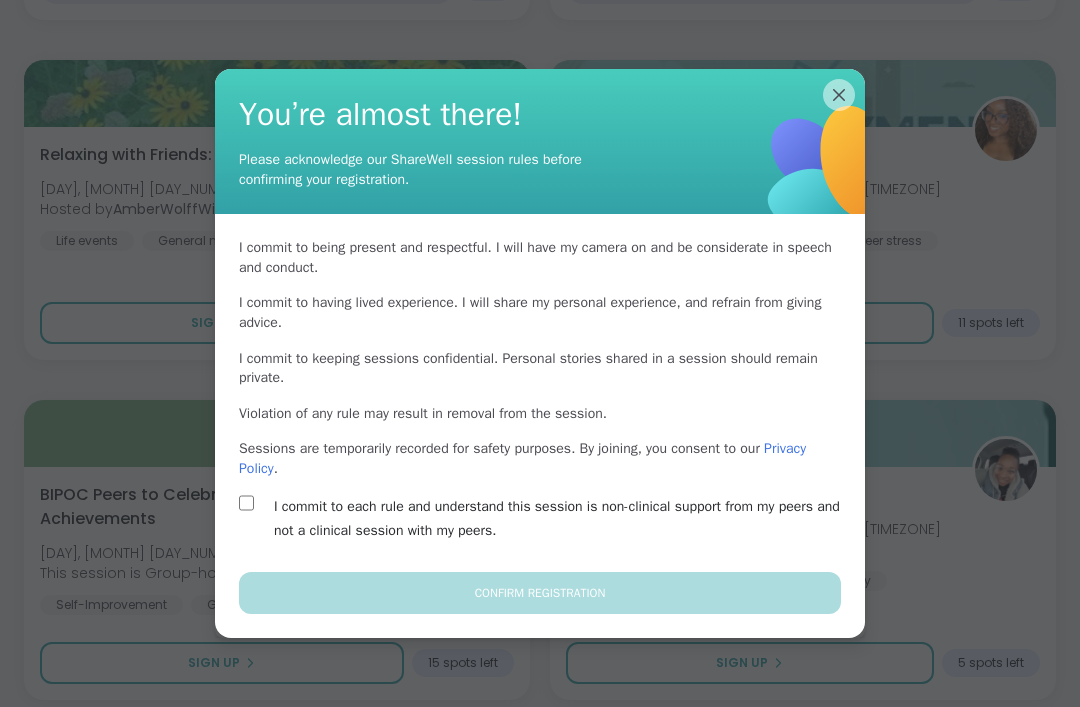click on "I commit to each rule and understand this session is non-clinical support from my peers and not a clinical session with my peers." at bounding box center [563, 519] 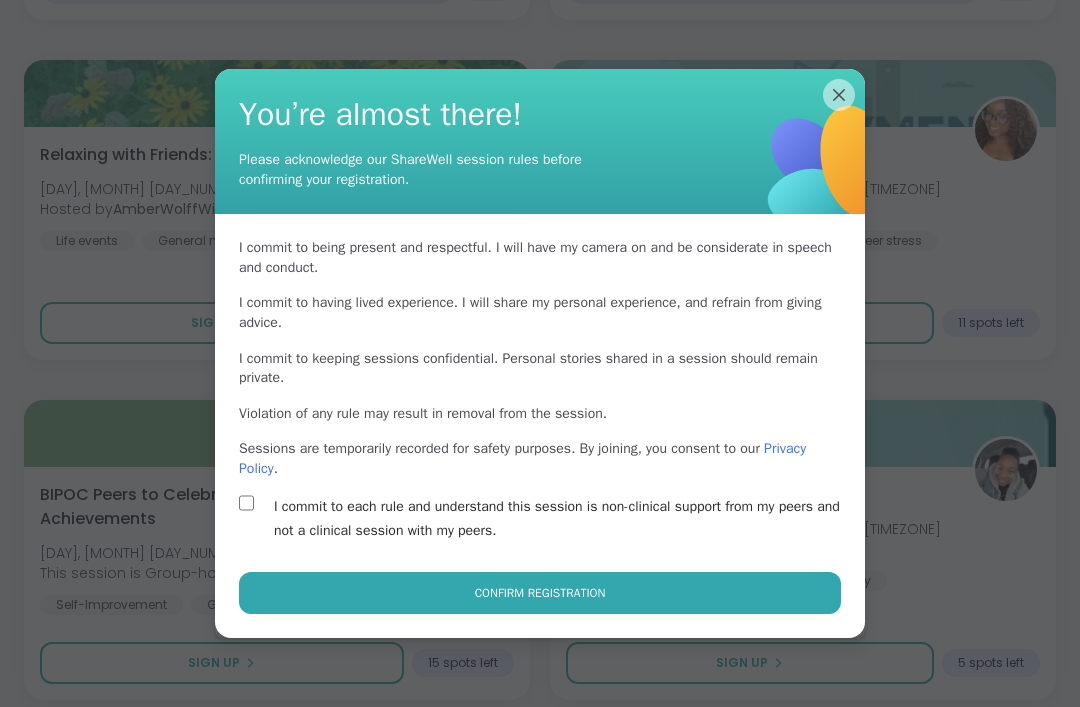 click on "Confirm Registration" at bounding box center [540, 593] 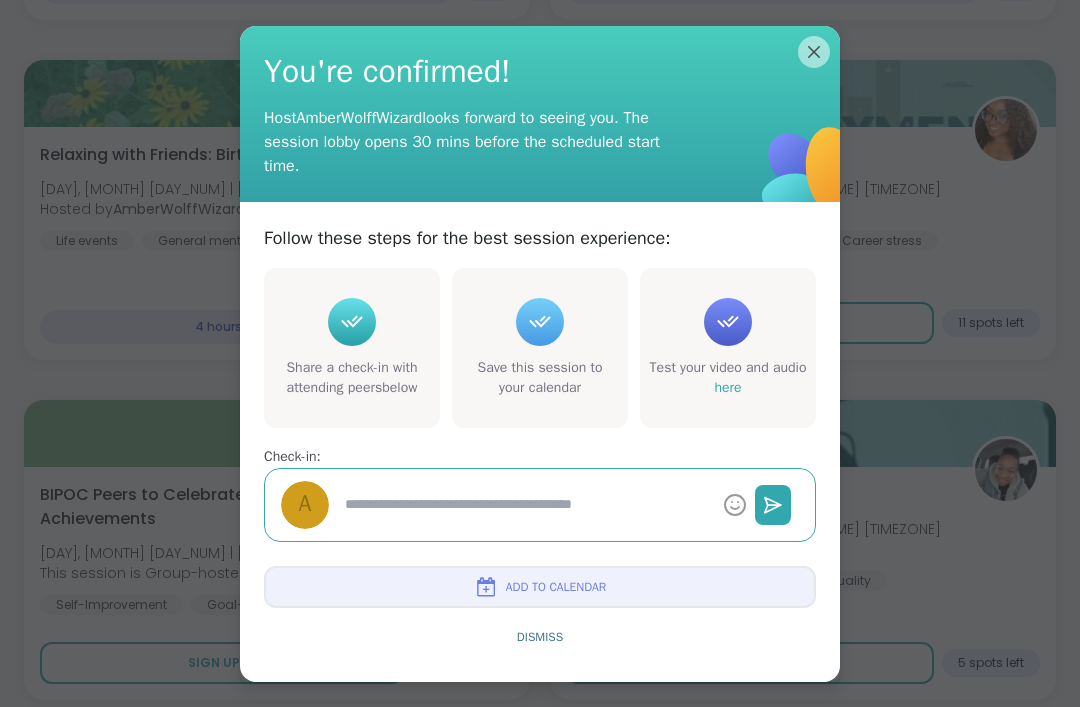 click on "Dismiss" at bounding box center [540, 637] 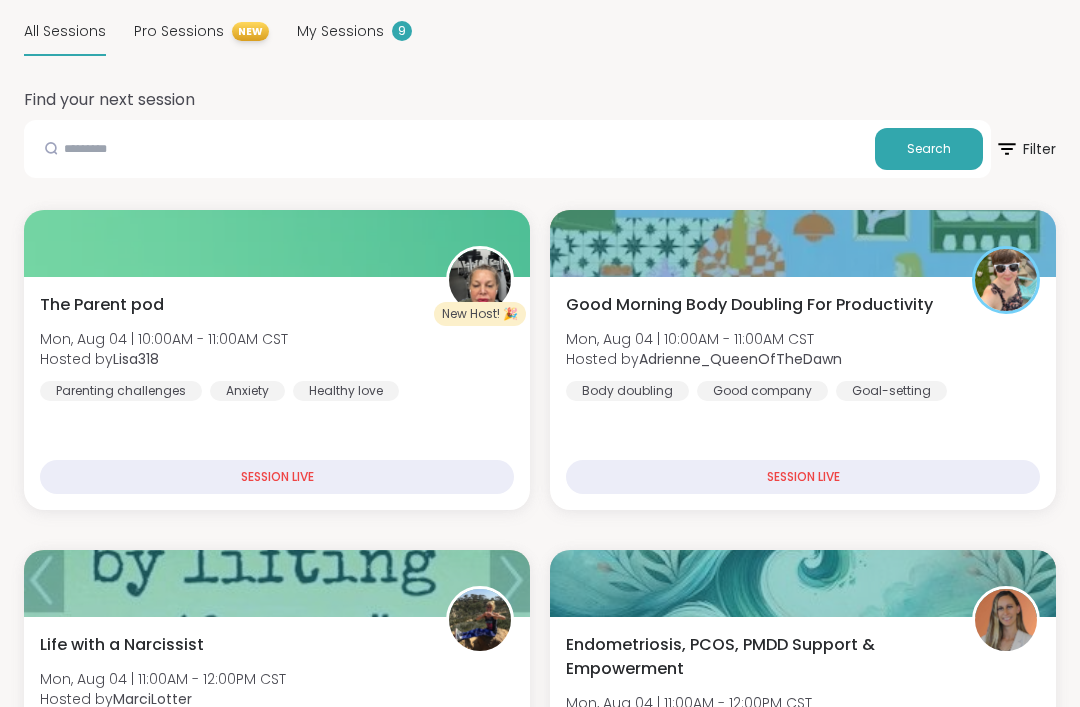 scroll, scrollTop: 0, scrollLeft: 0, axis: both 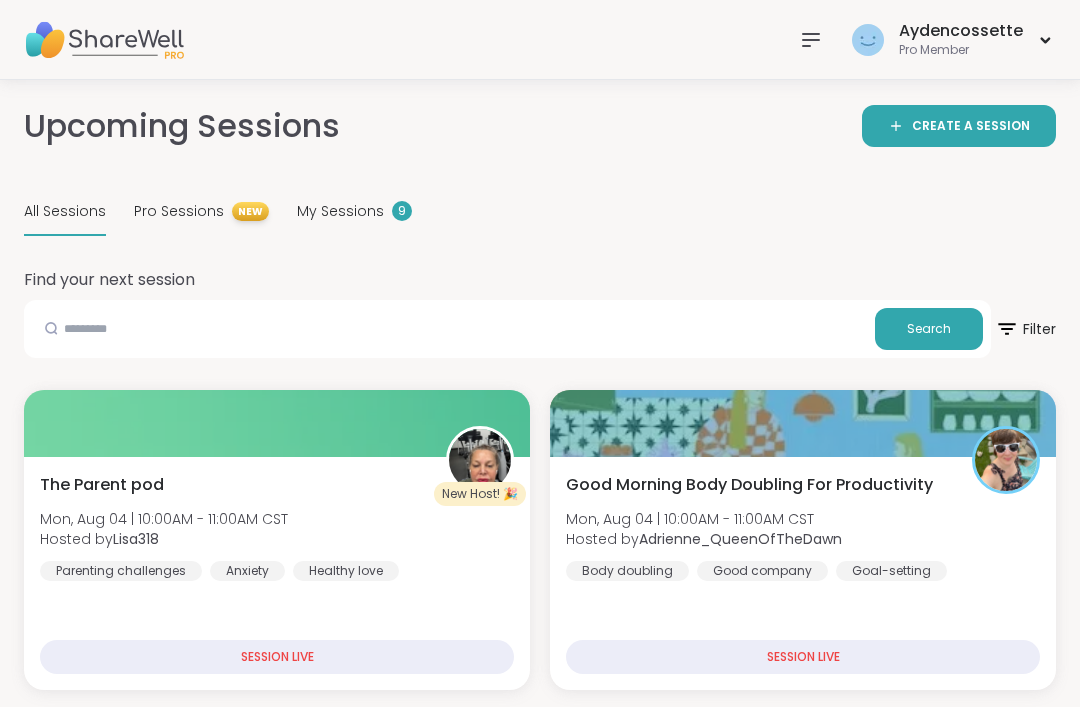 click on "9" at bounding box center (402, 211) 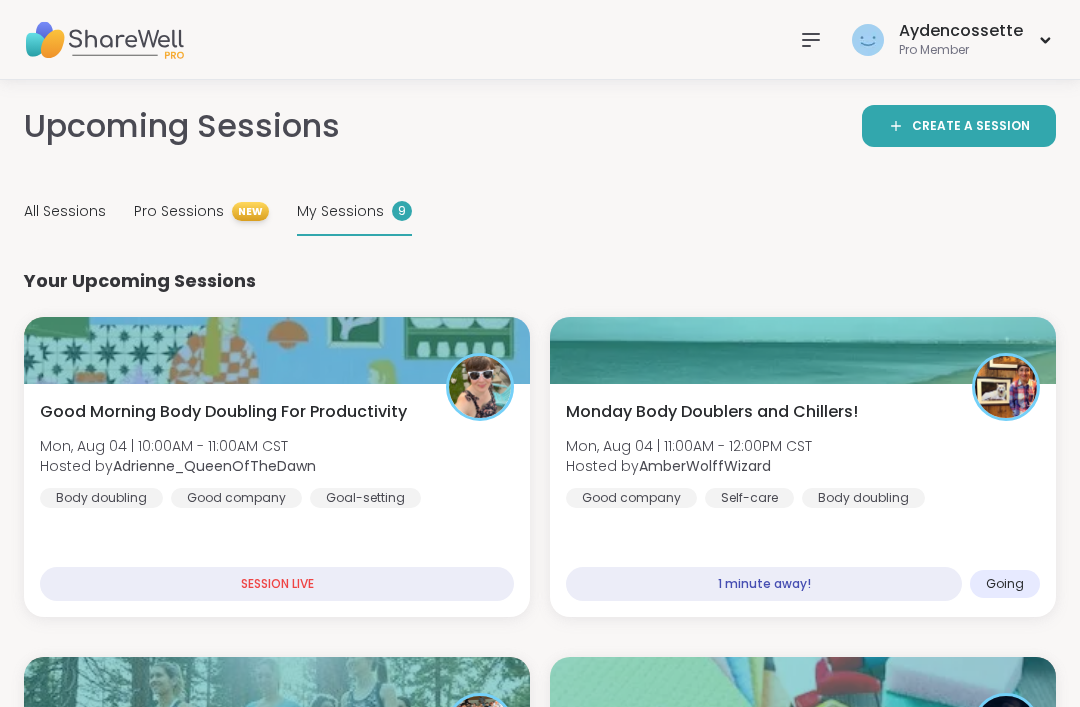 click on "[DAY], [MONTH] [DAY_NUM] | [TIME] - [TIME] [TIMEZONE] Hosted by [USERNAME] Good company Self-care Body doubling" at bounding box center (803, 454) 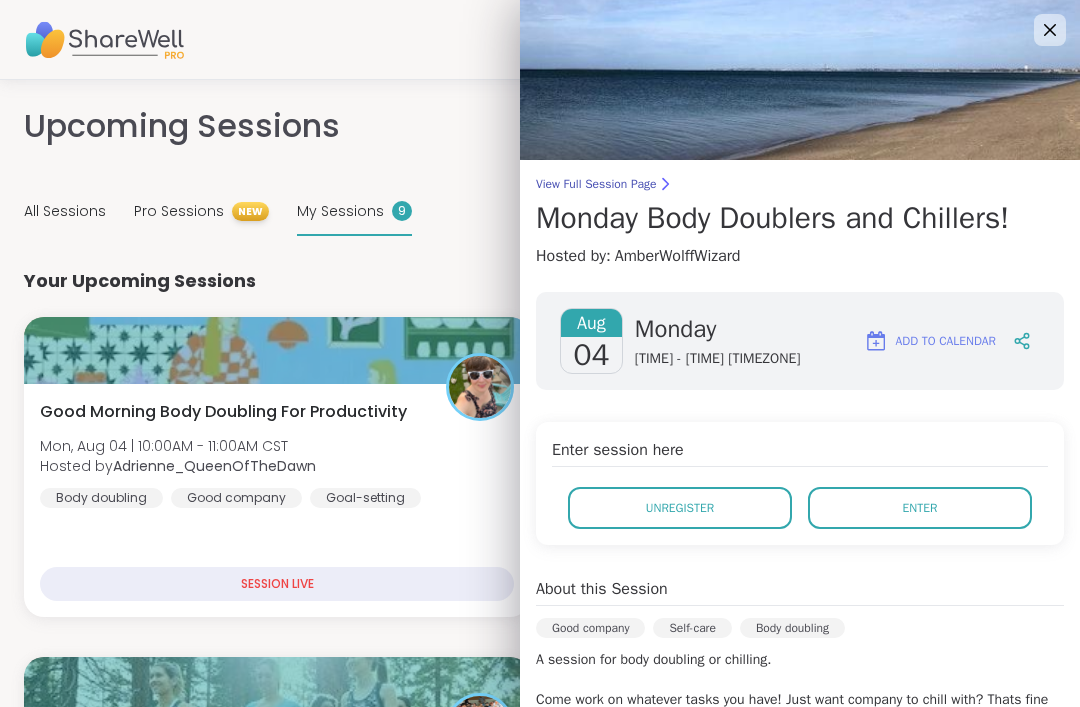 click on "Enter" at bounding box center [920, 508] 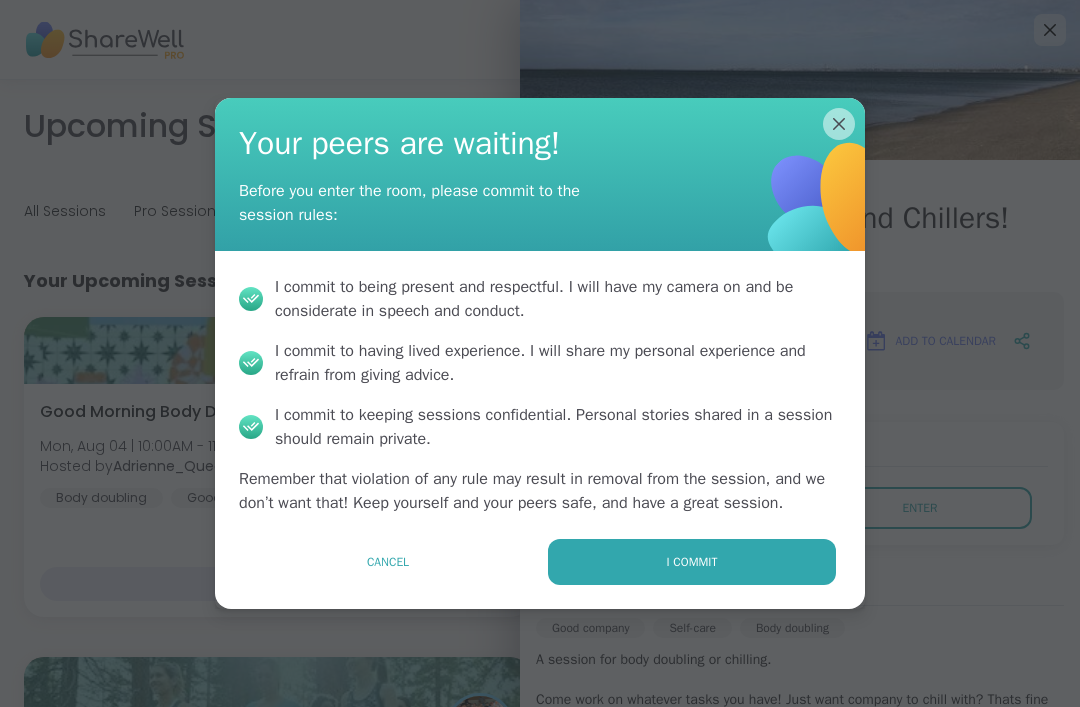click on "I commit" at bounding box center [692, 562] 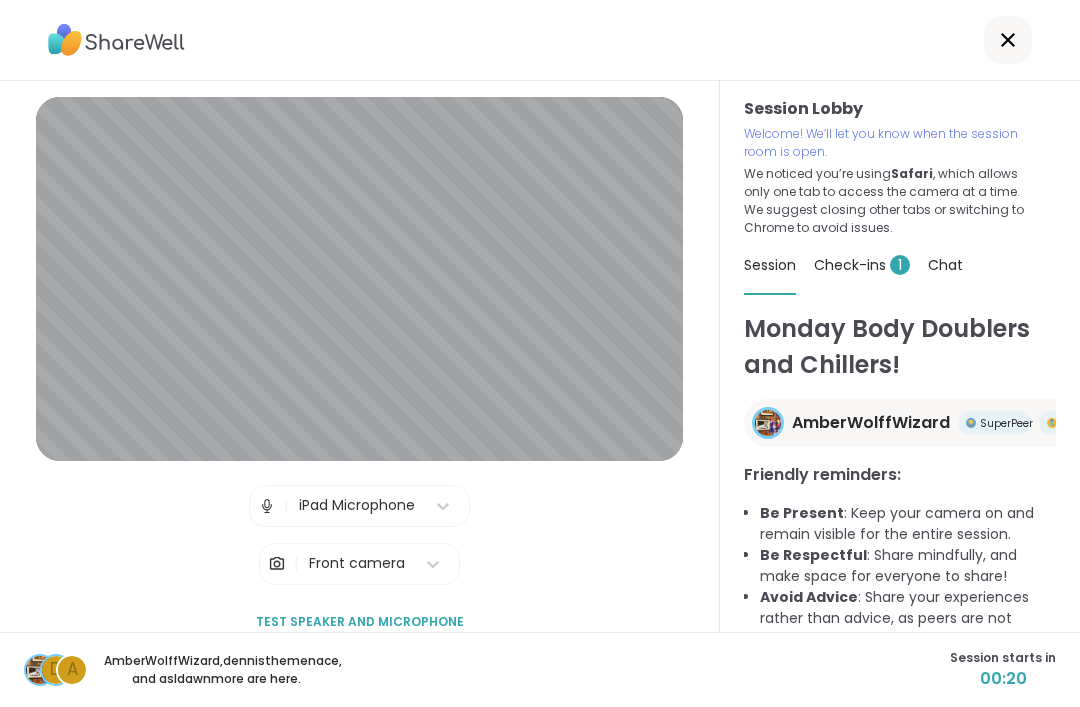 scroll, scrollTop: 64, scrollLeft: 0, axis: vertical 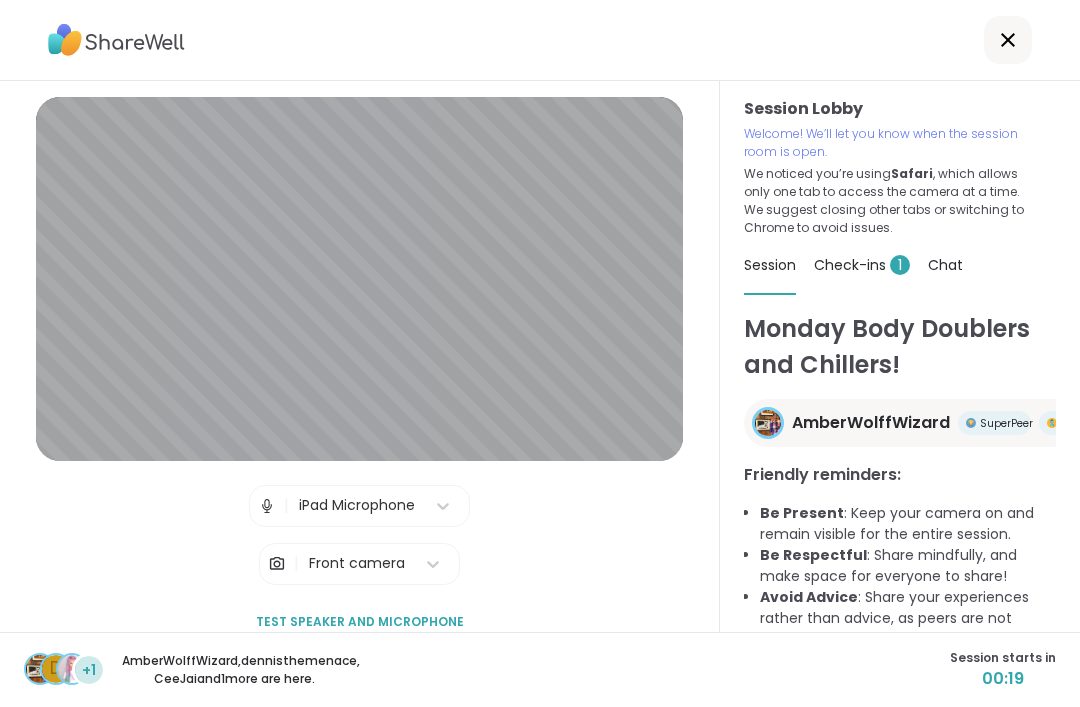 click on "Check-ins 1" at bounding box center [862, 265] 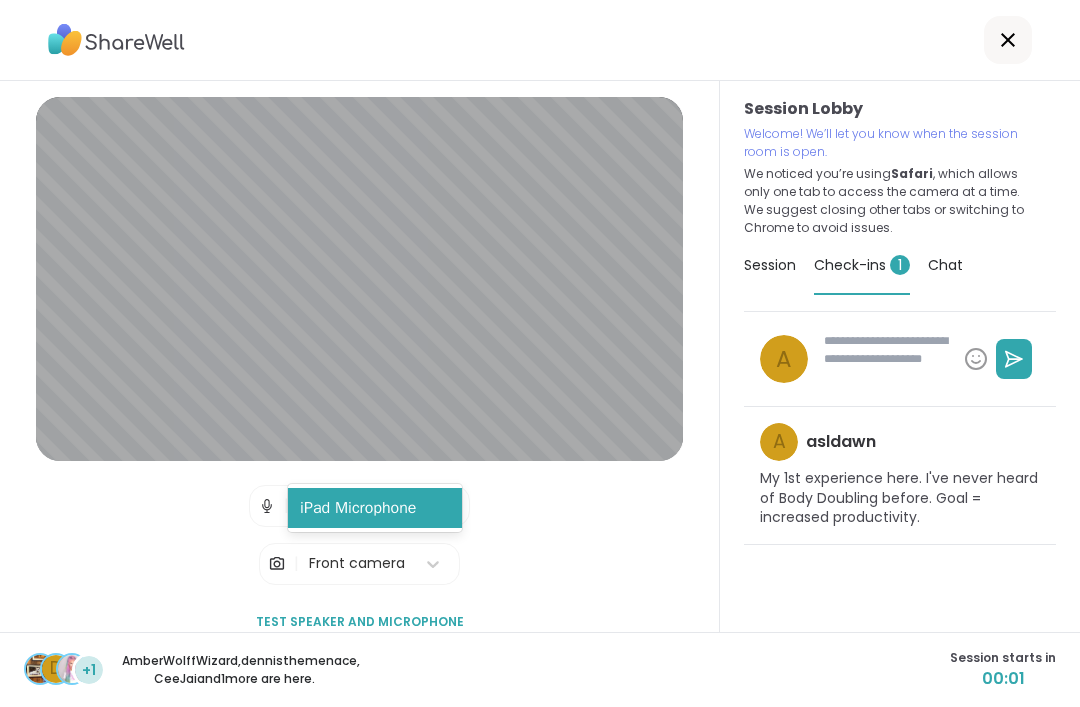 click on "Test speaker and microphone" at bounding box center (360, 622) 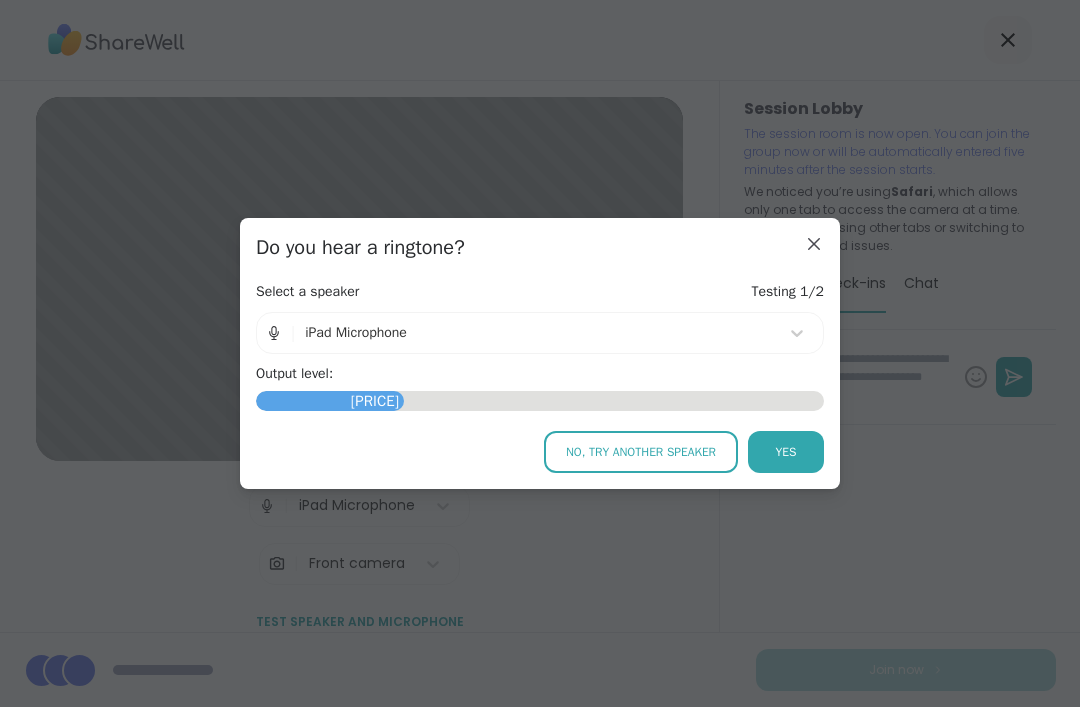 click on "Yes" at bounding box center [786, 452] 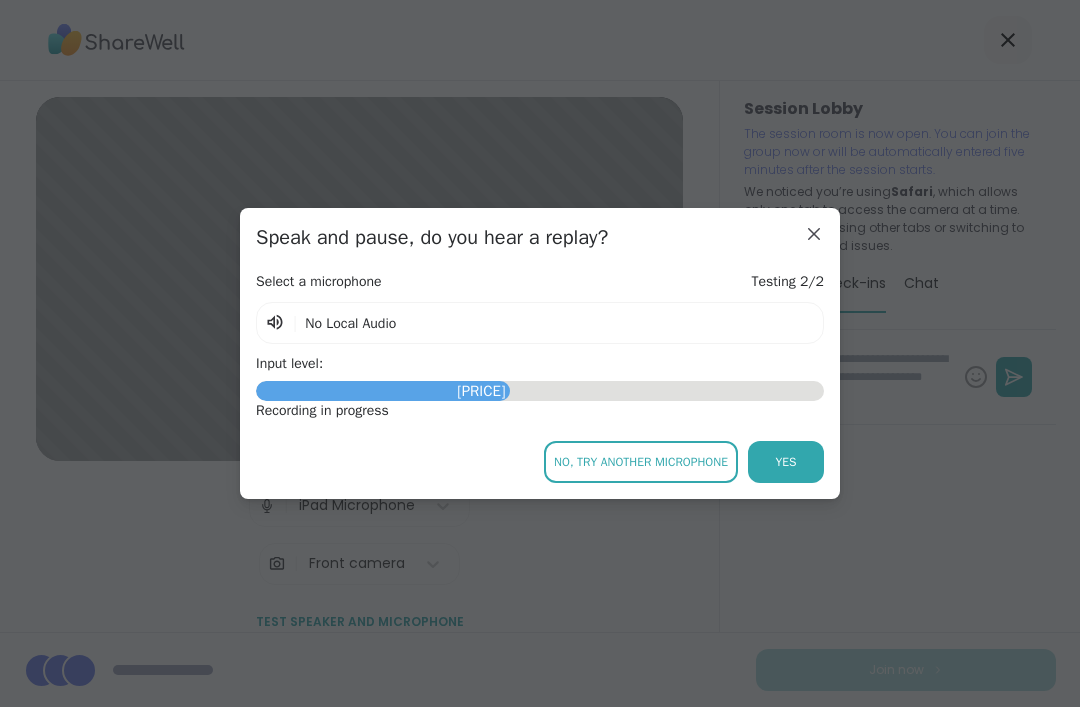 click on "Yes" at bounding box center (786, 462) 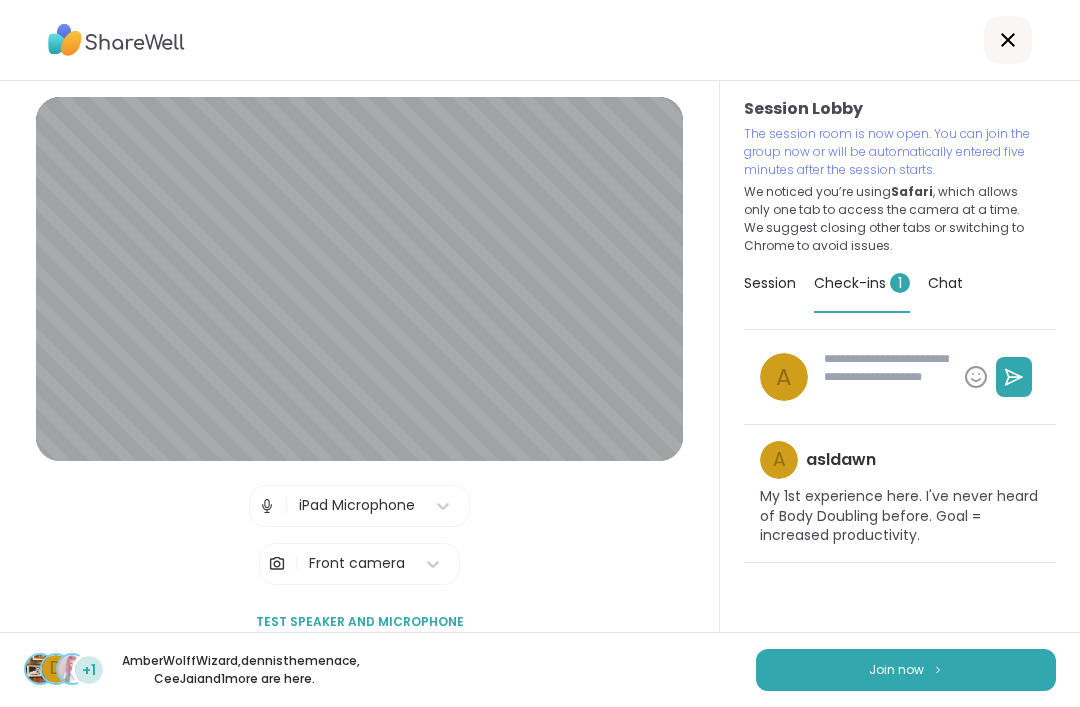 click at bounding box center [938, 669] 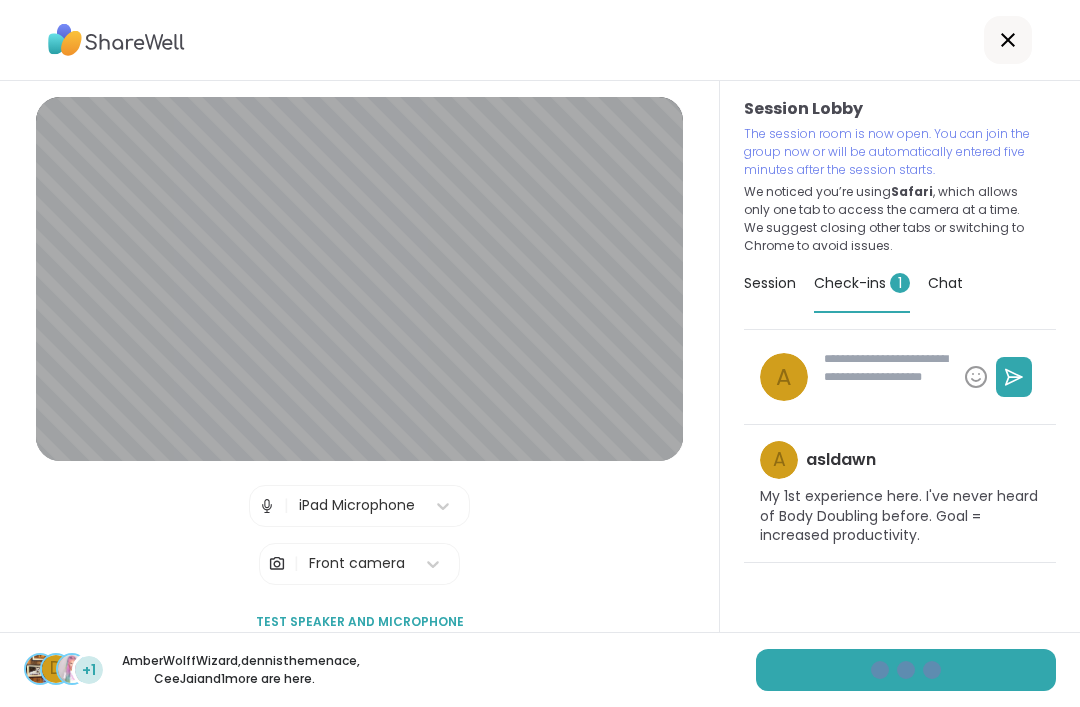 type on "*" 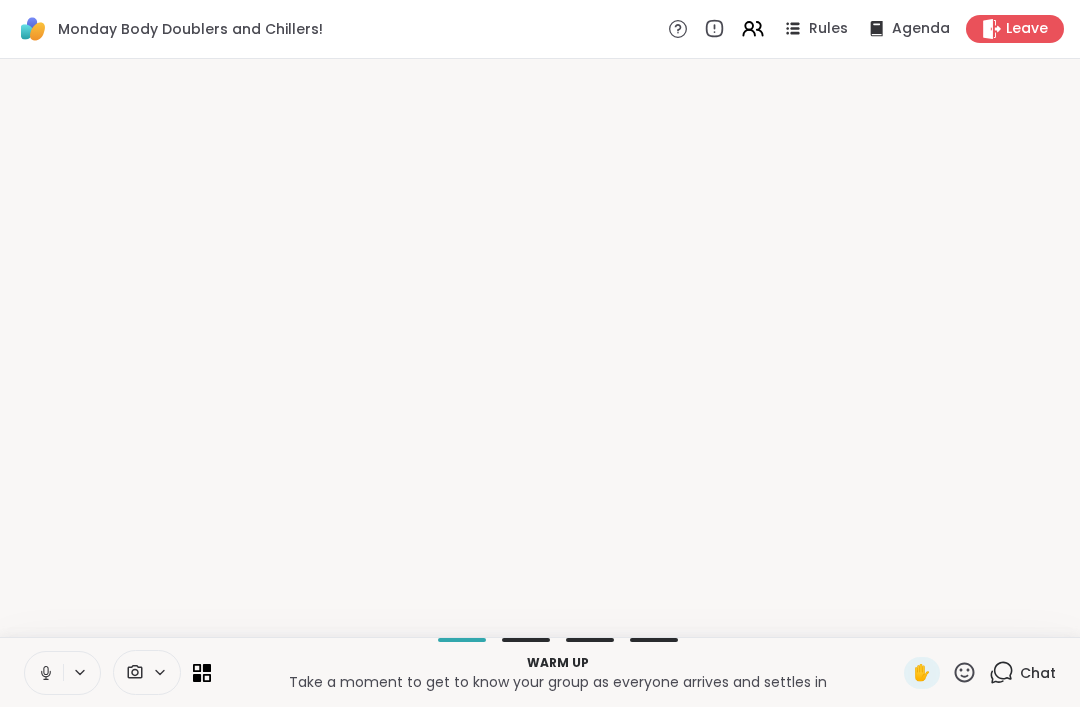 scroll, scrollTop: 0, scrollLeft: 0, axis: both 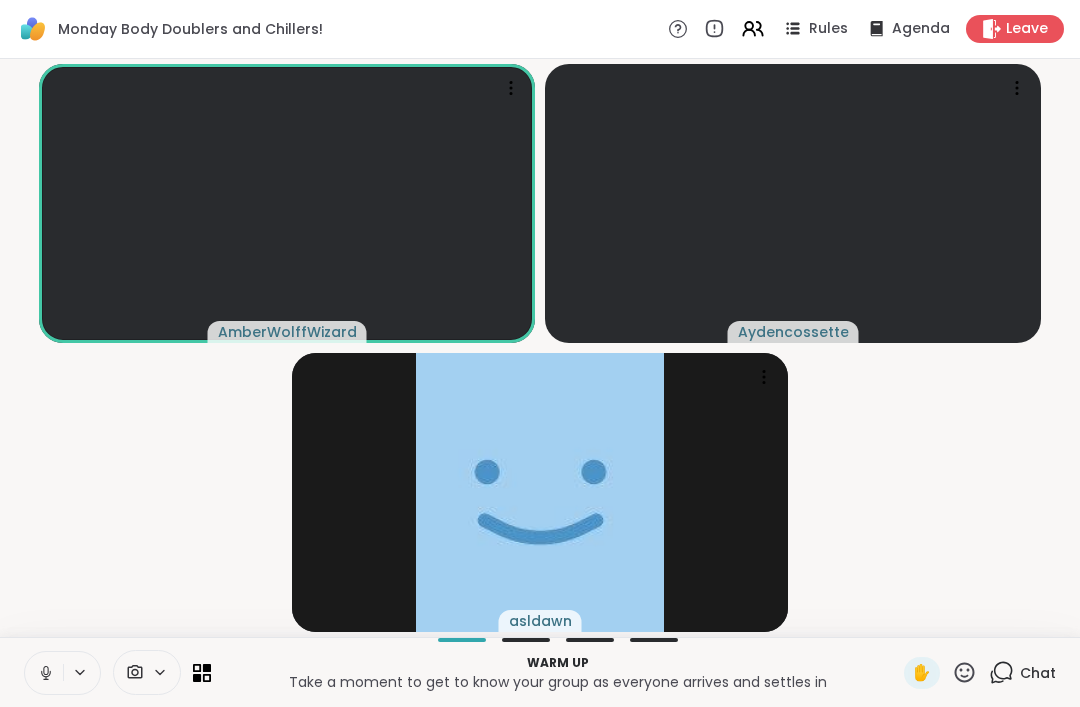 click on "Leave" at bounding box center [1027, 29] 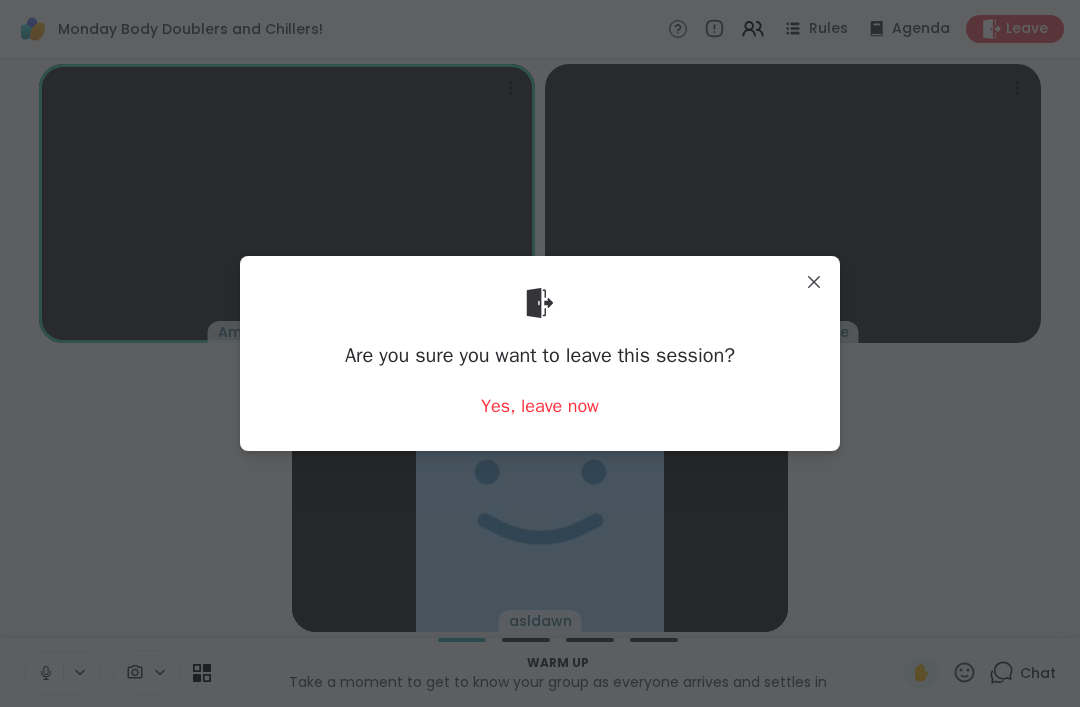 click on "Yes, leave now" at bounding box center (540, 406) 